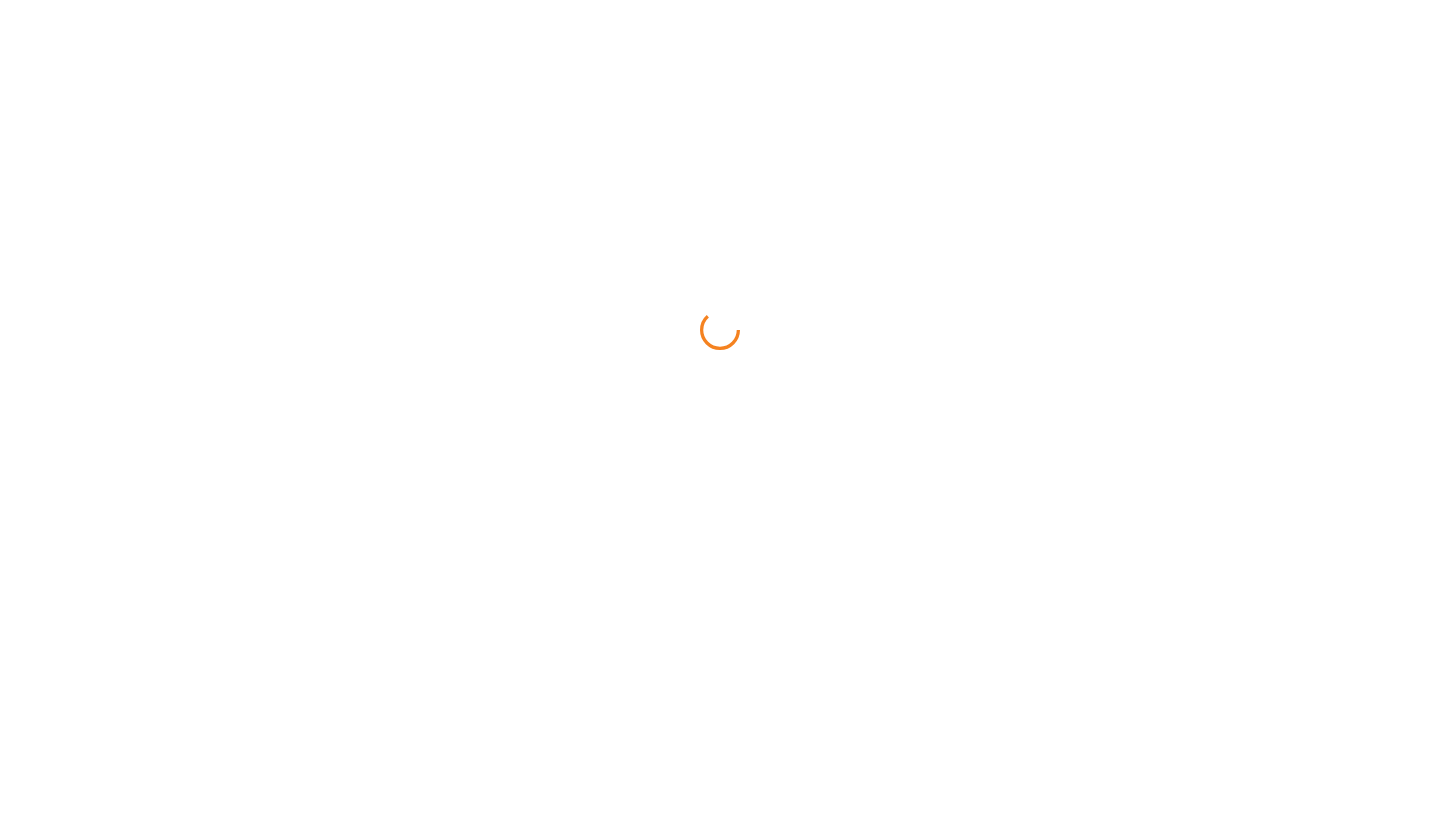 scroll, scrollTop: 0, scrollLeft: 0, axis: both 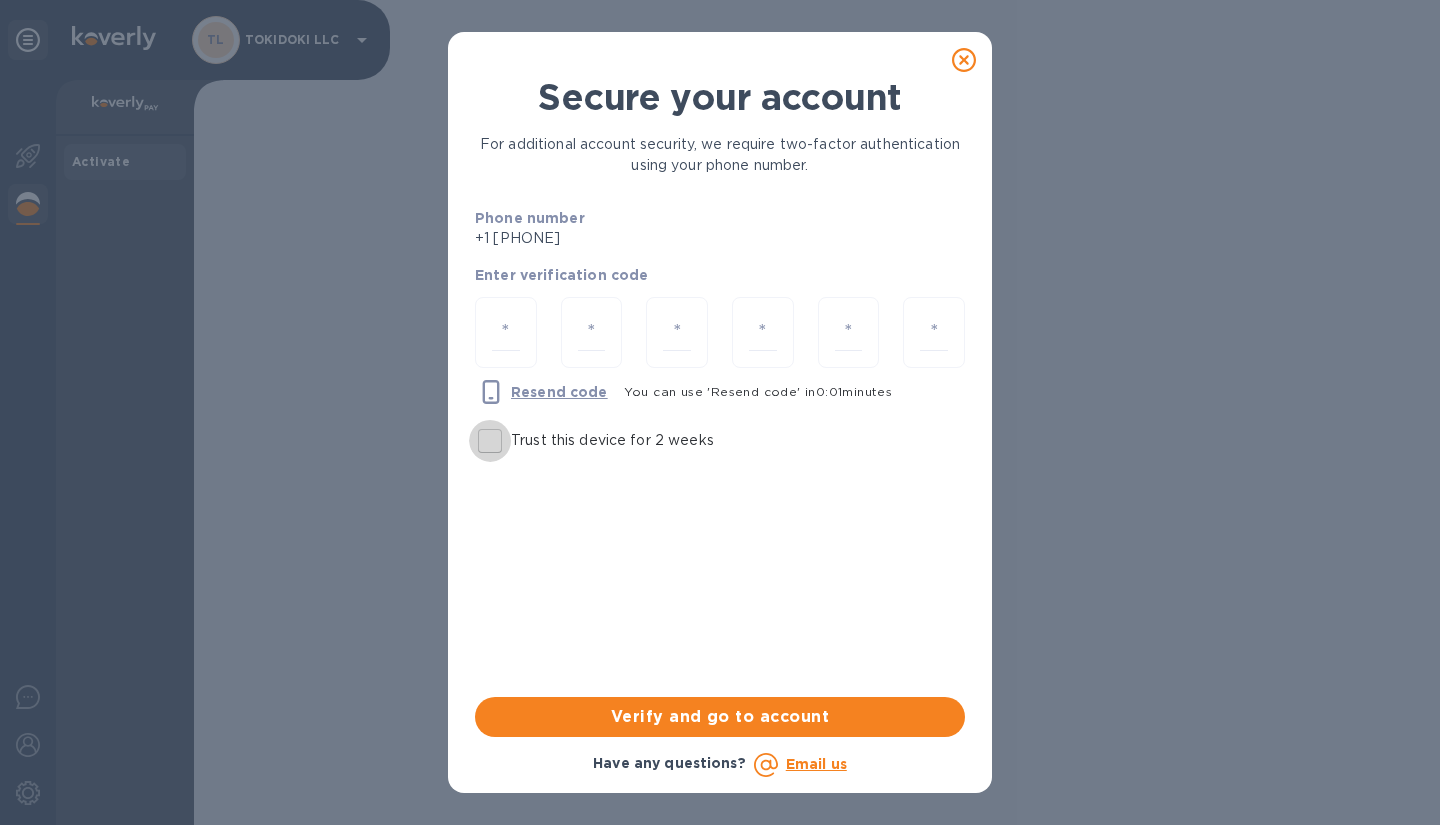 click on "Trust this device for 2 weeks" at bounding box center (490, 441) 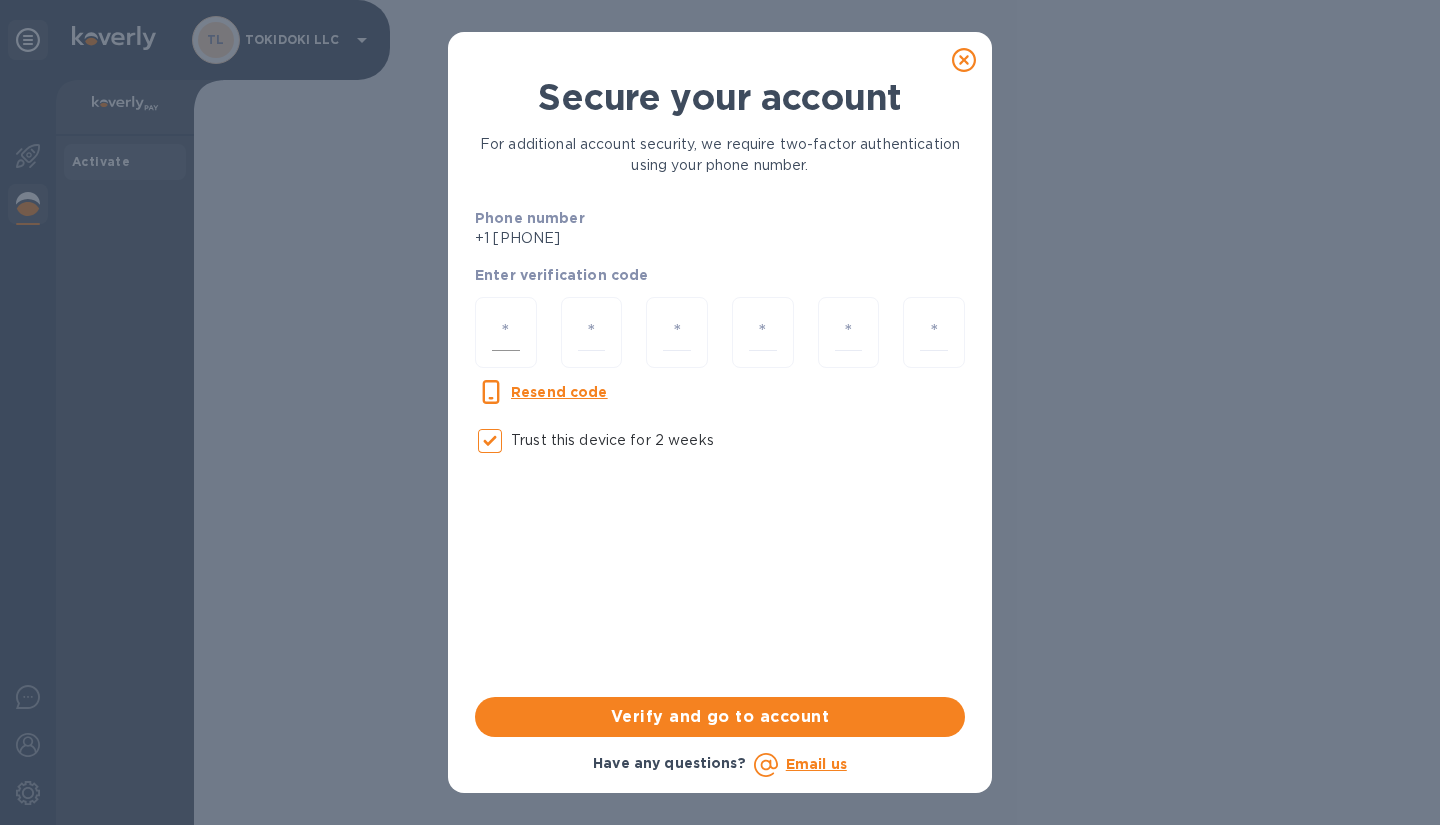 drag, startPoint x: 488, startPoint y: 345, endPoint x: 517, endPoint y: 324, distance: 35.805027 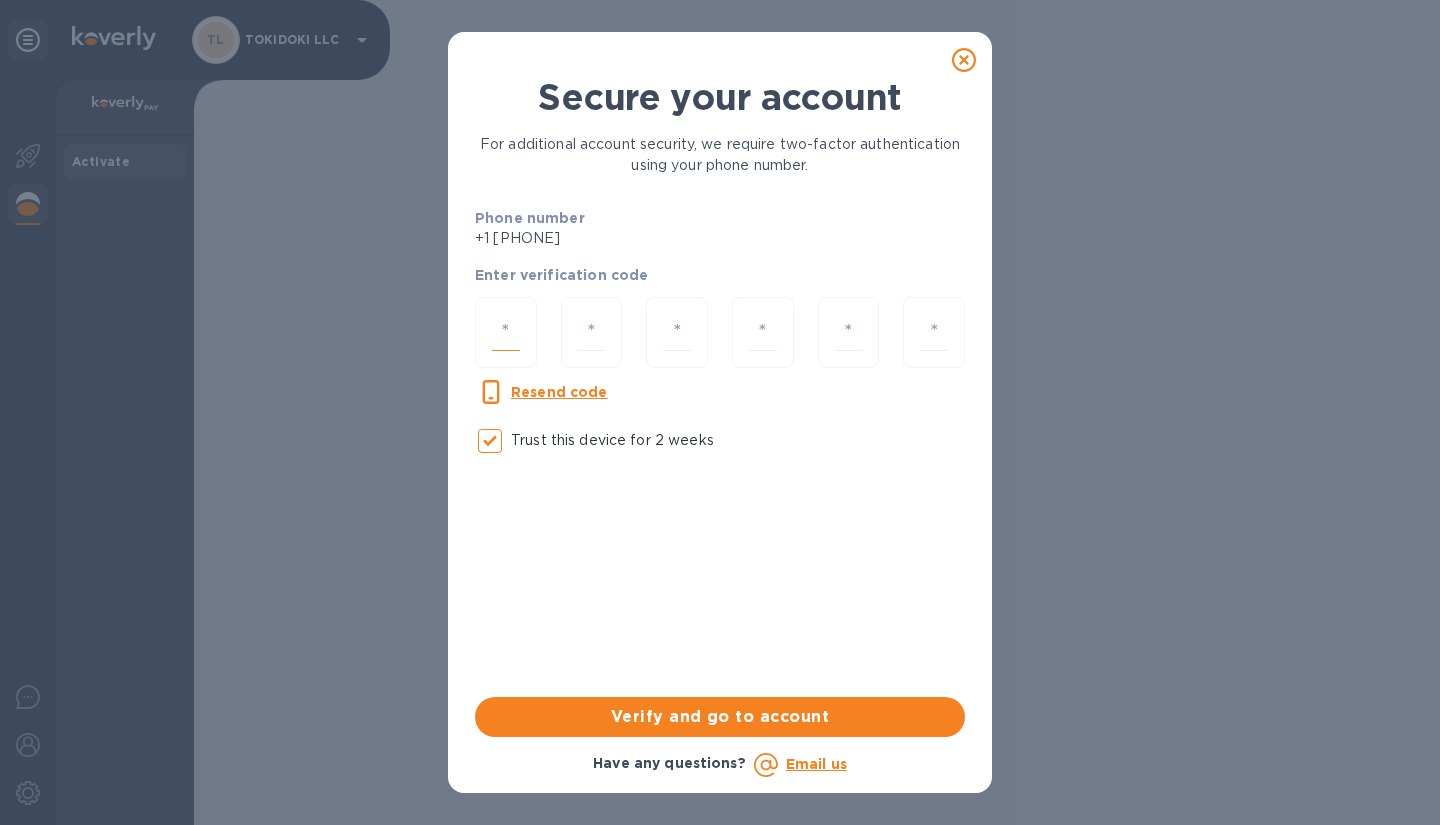 type on "9" 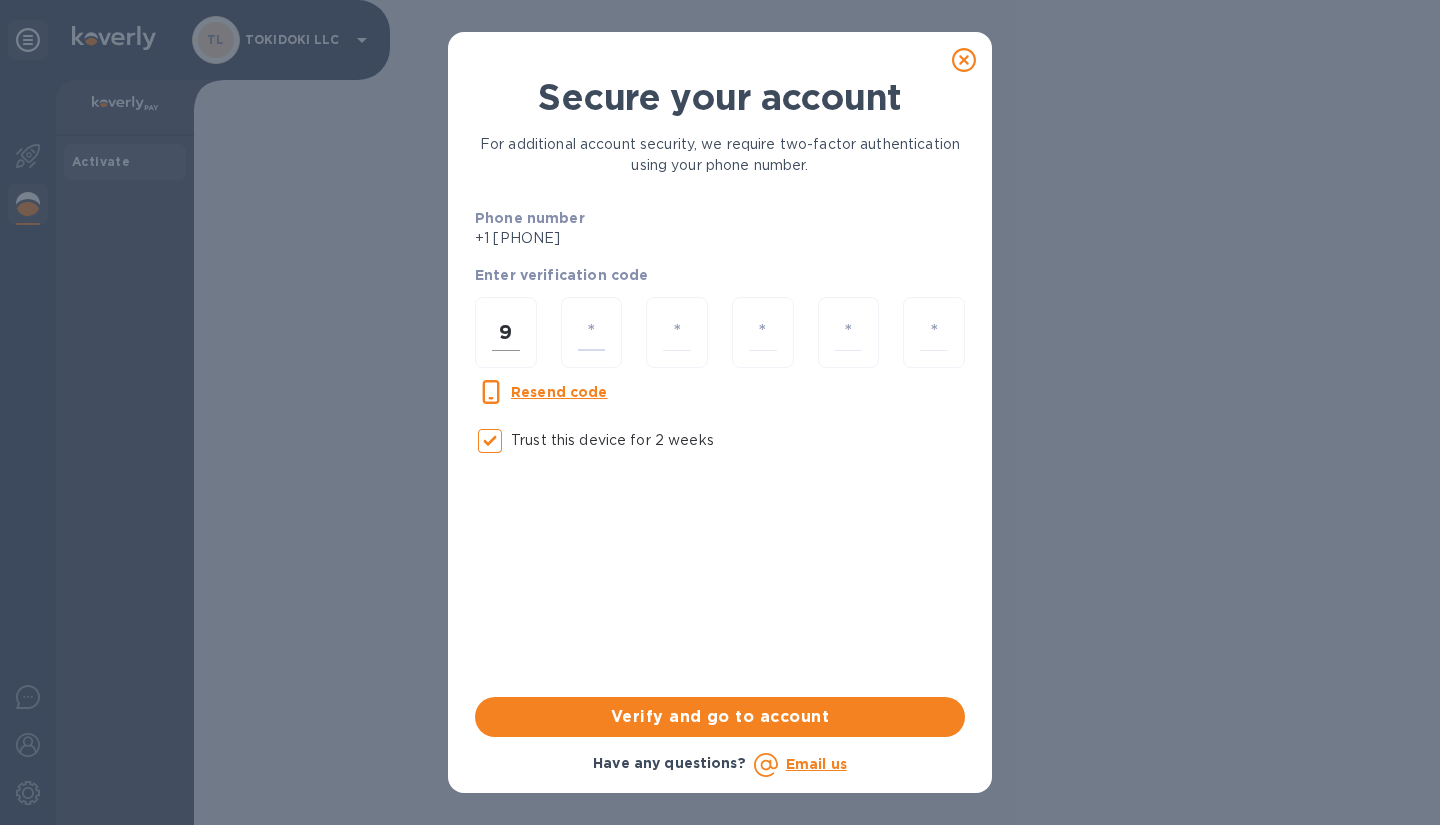 type on "6" 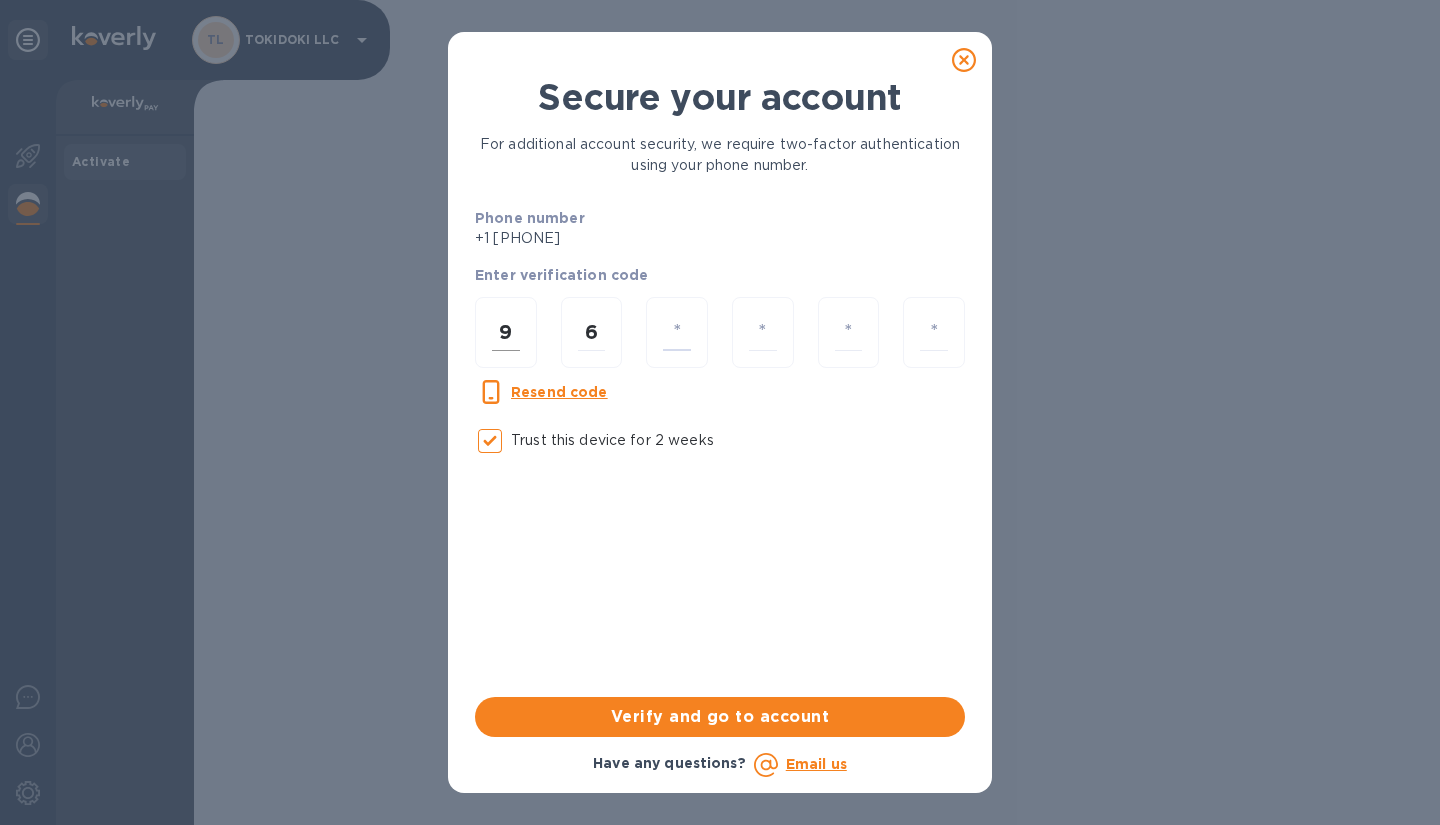 type on "8" 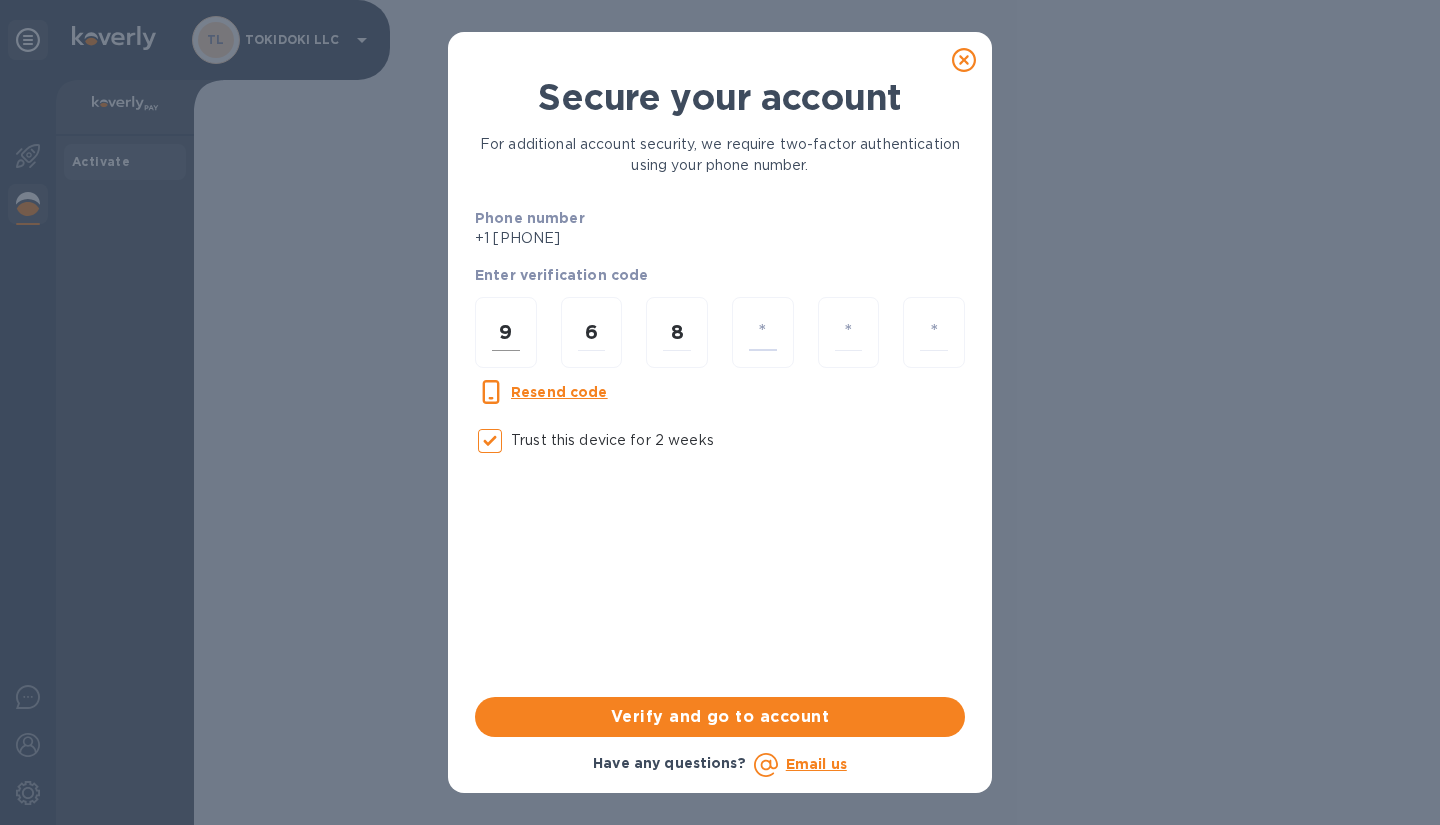 type on "3" 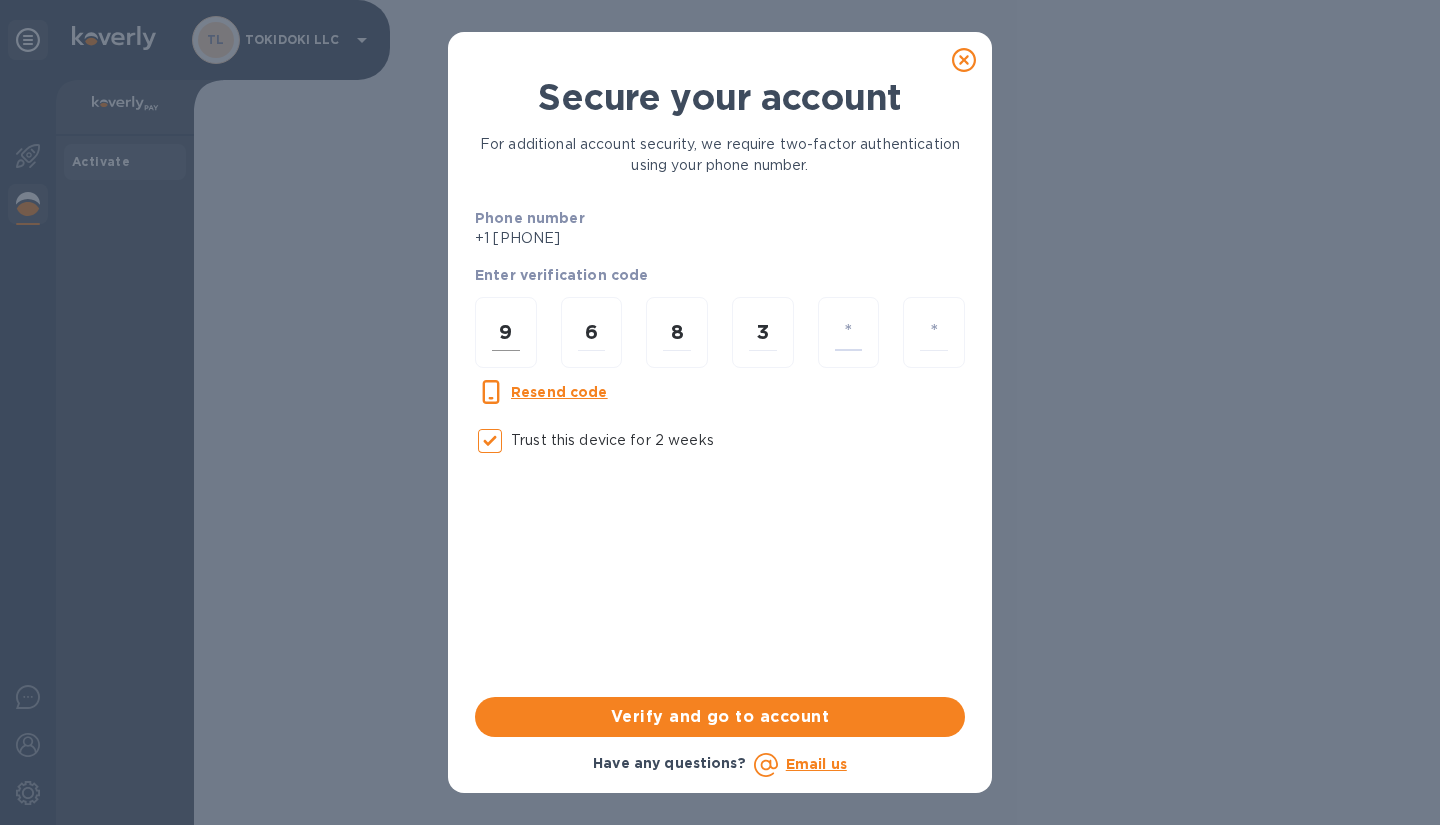 type on "3" 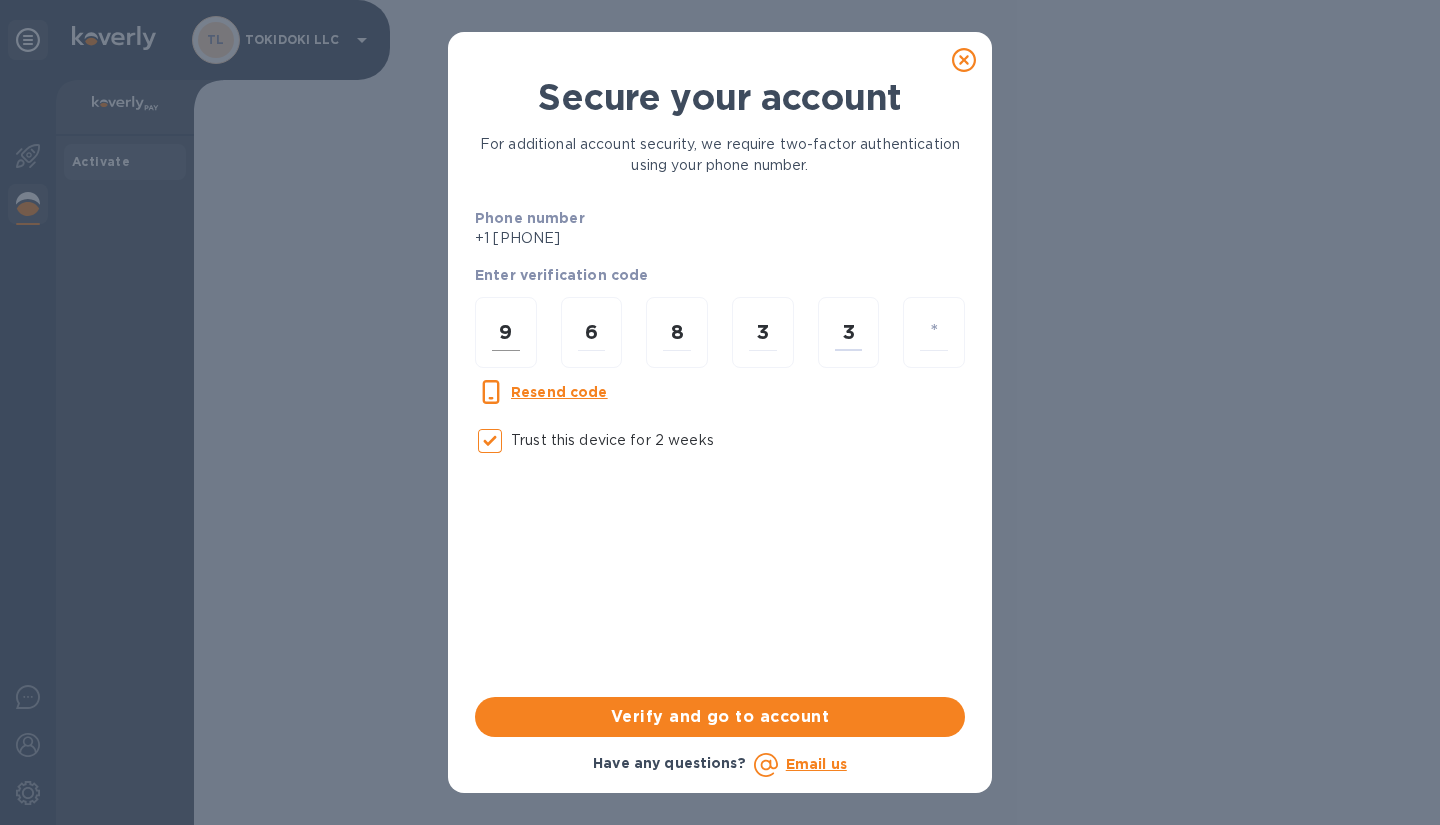 type on "2" 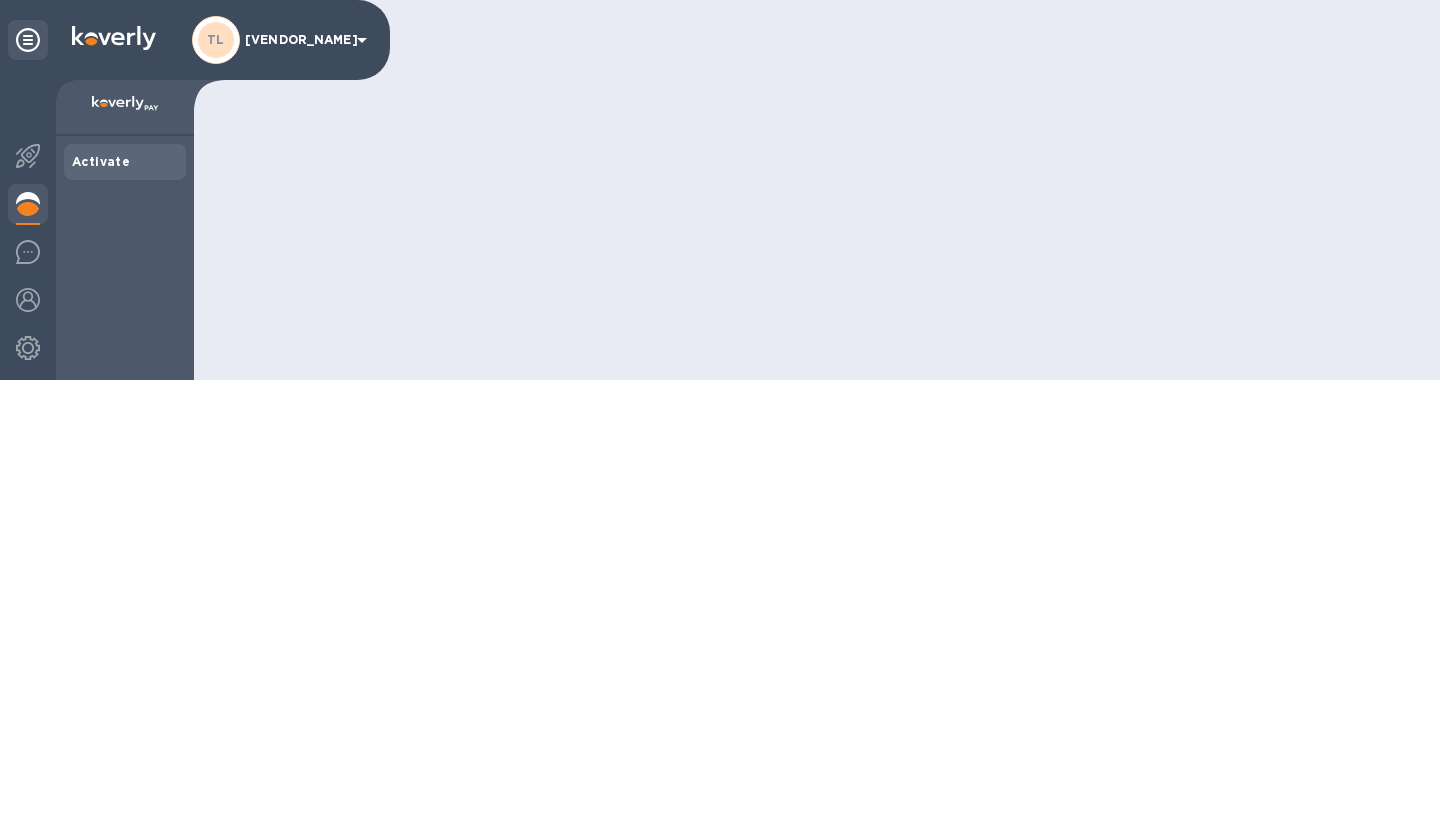 scroll, scrollTop: 0, scrollLeft: 0, axis: both 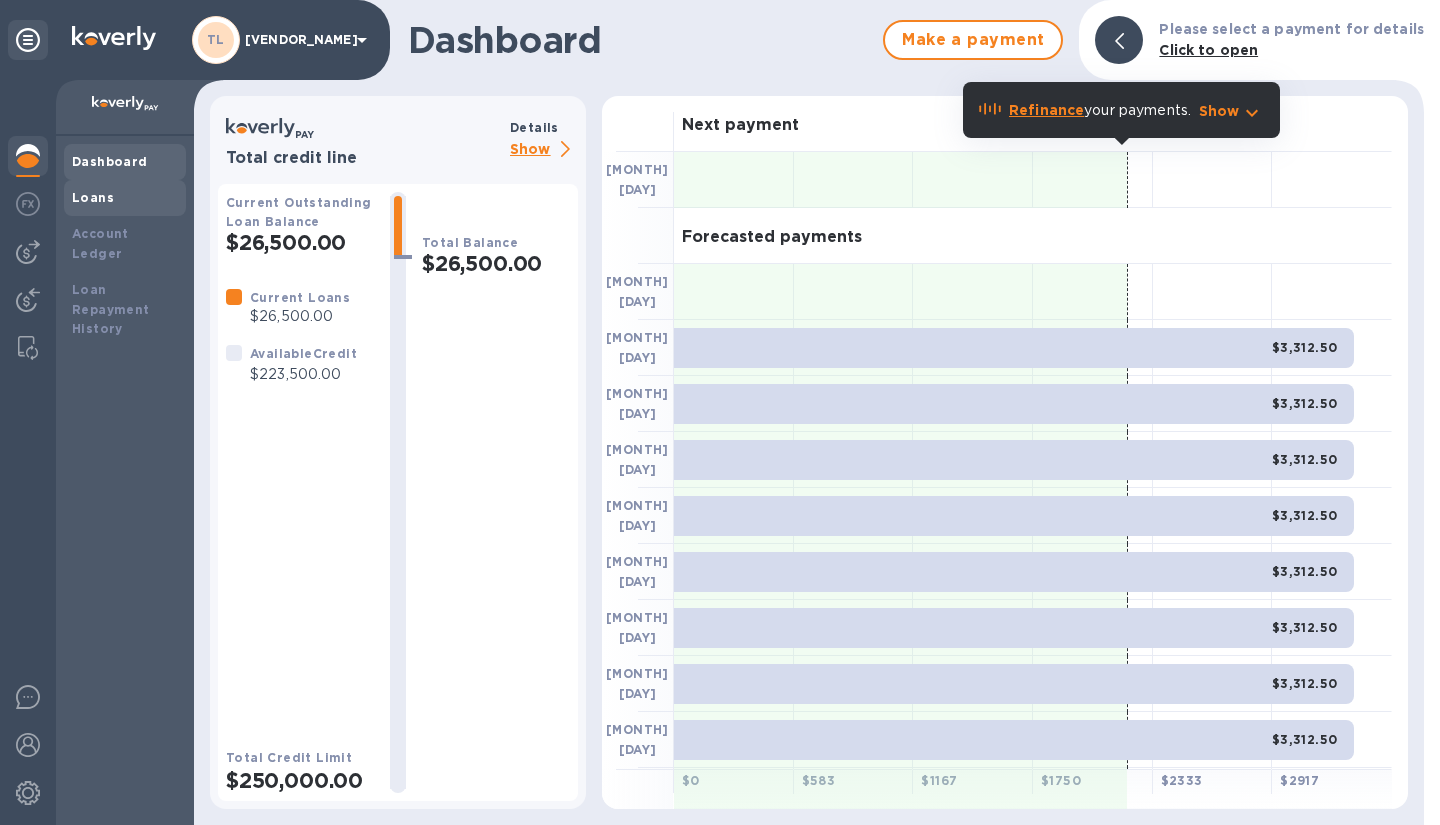click on "Loans" at bounding box center (125, 198) 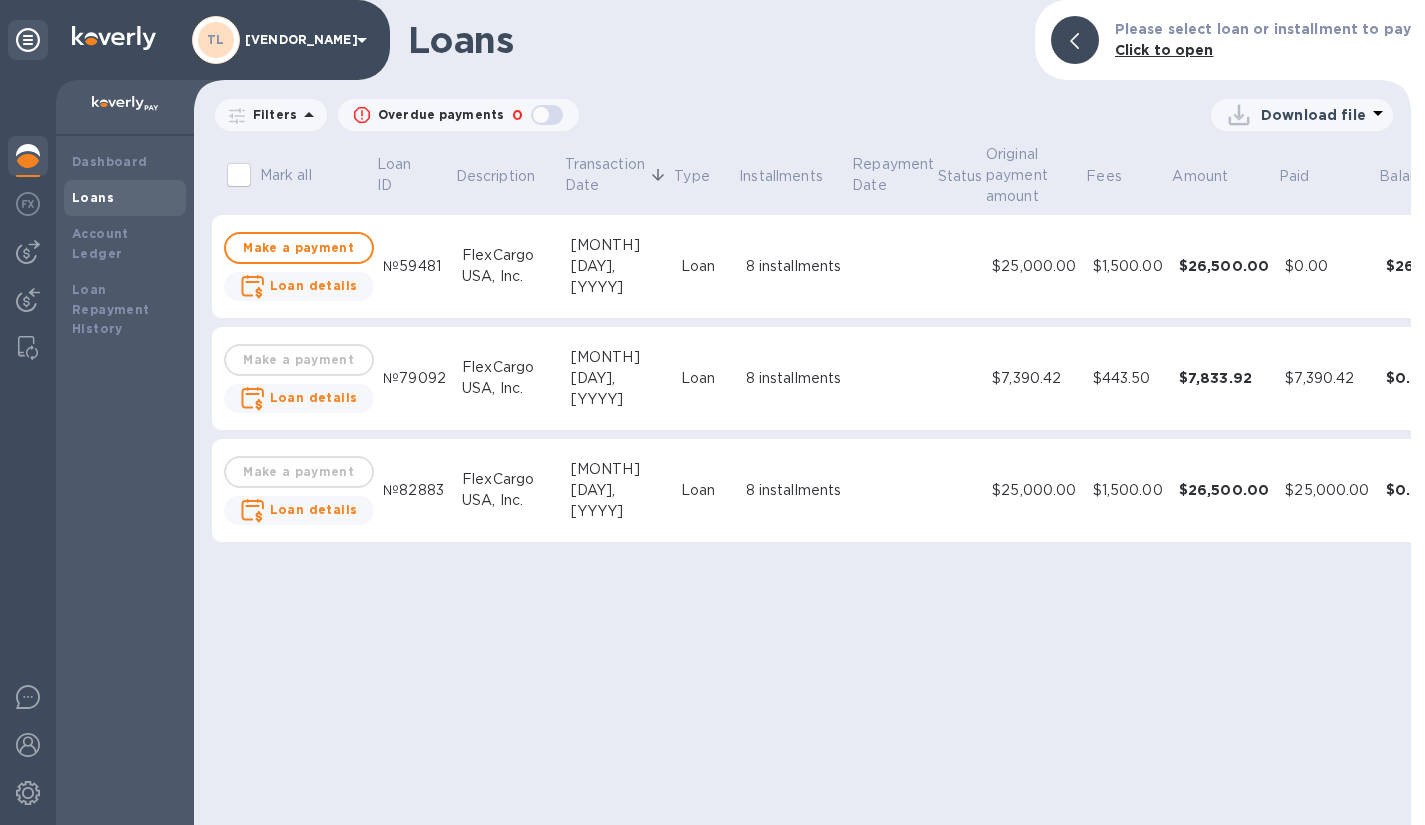 scroll, scrollTop: 0, scrollLeft: 83, axis: horizontal 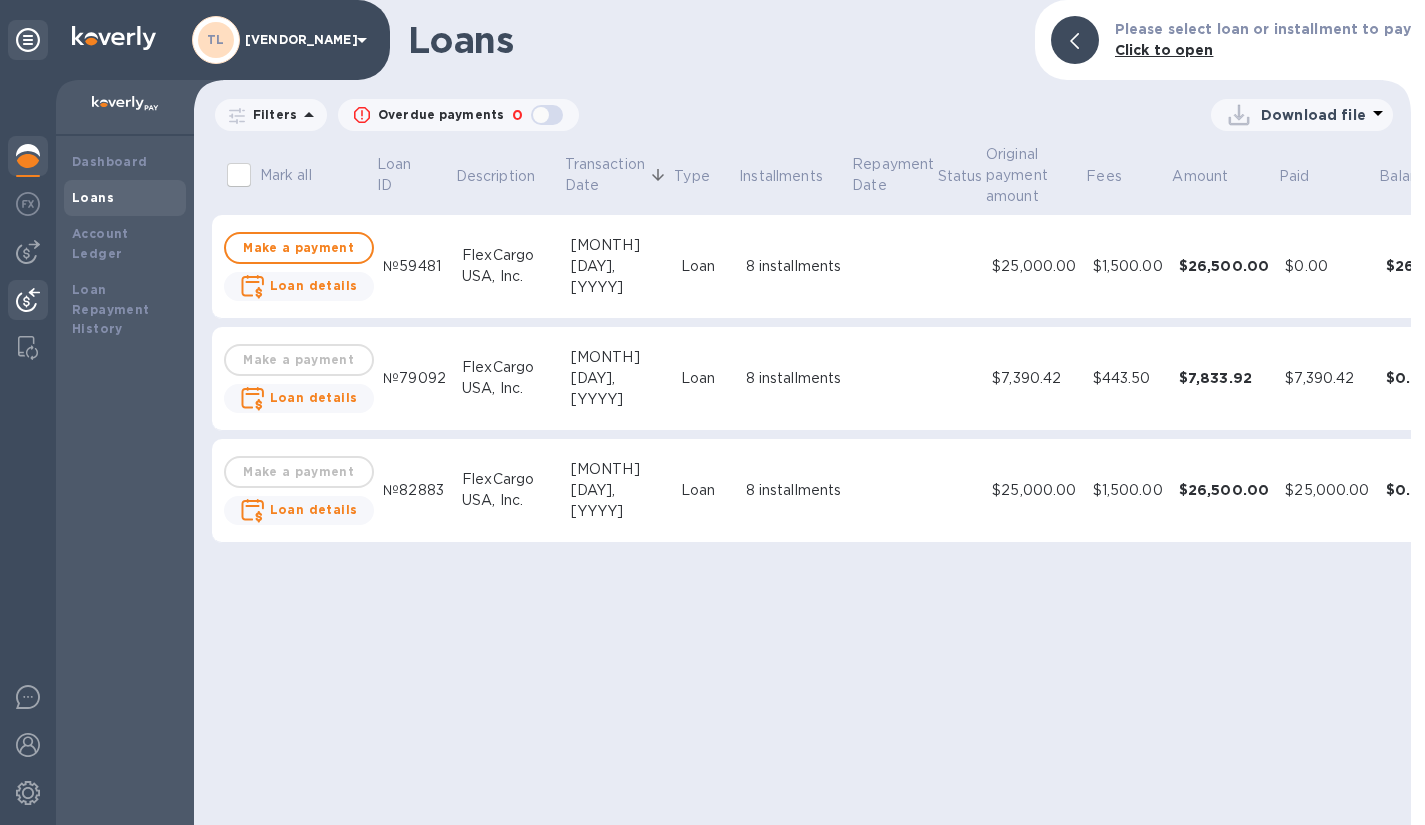 click at bounding box center [28, 300] 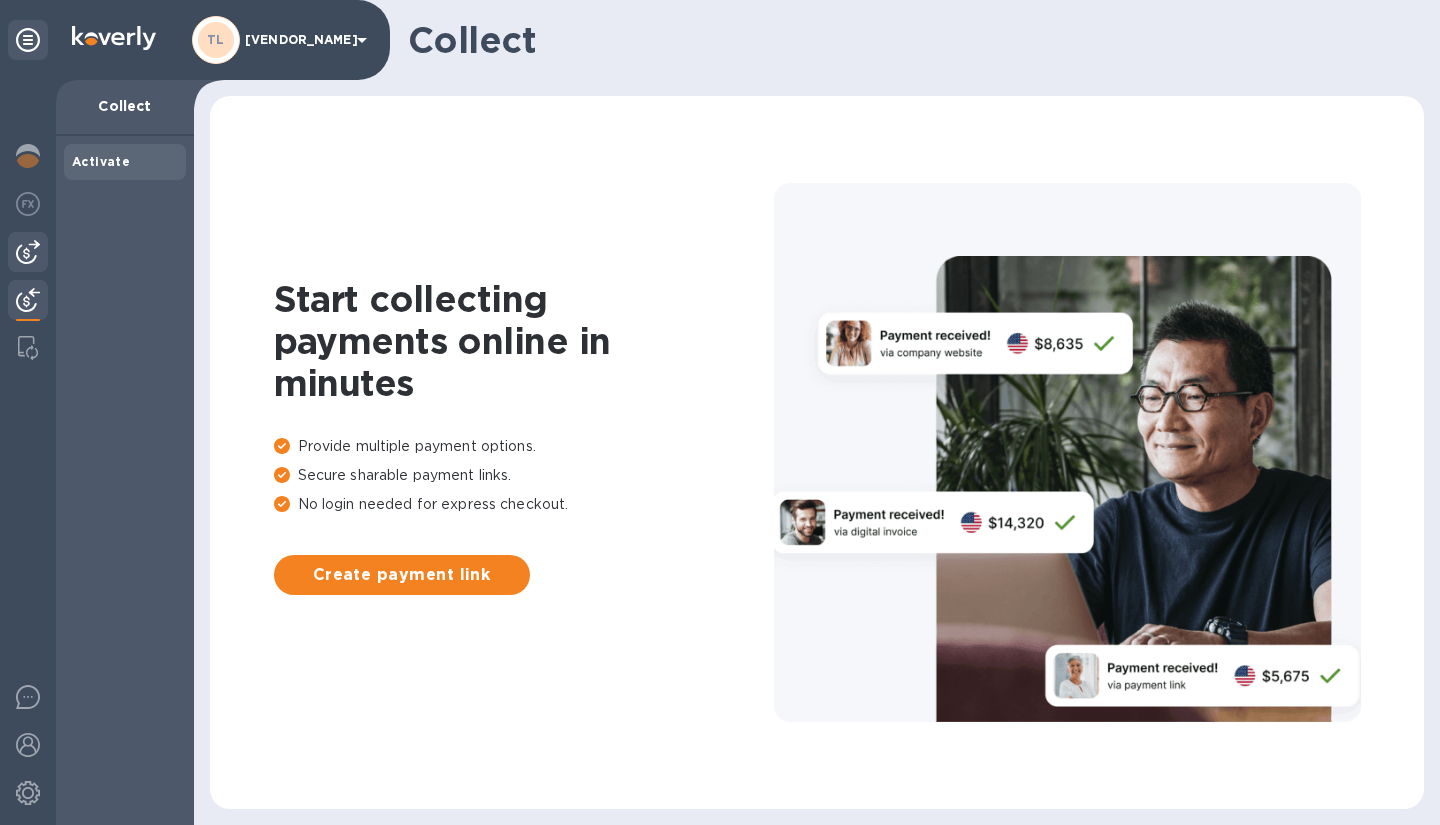 click at bounding box center (28, 252) 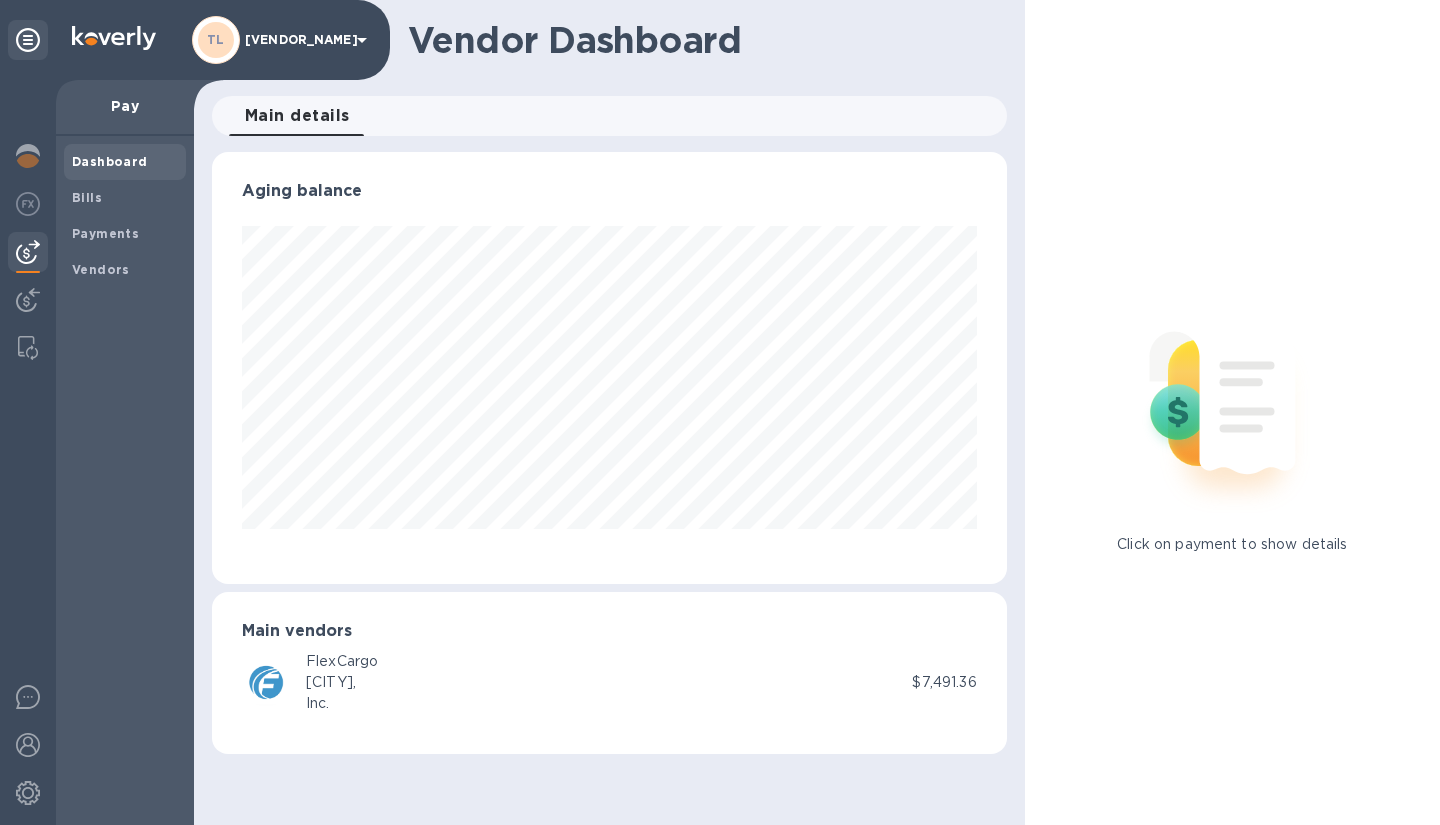 scroll, scrollTop: 999568, scrollLeft: 999205, axis: both 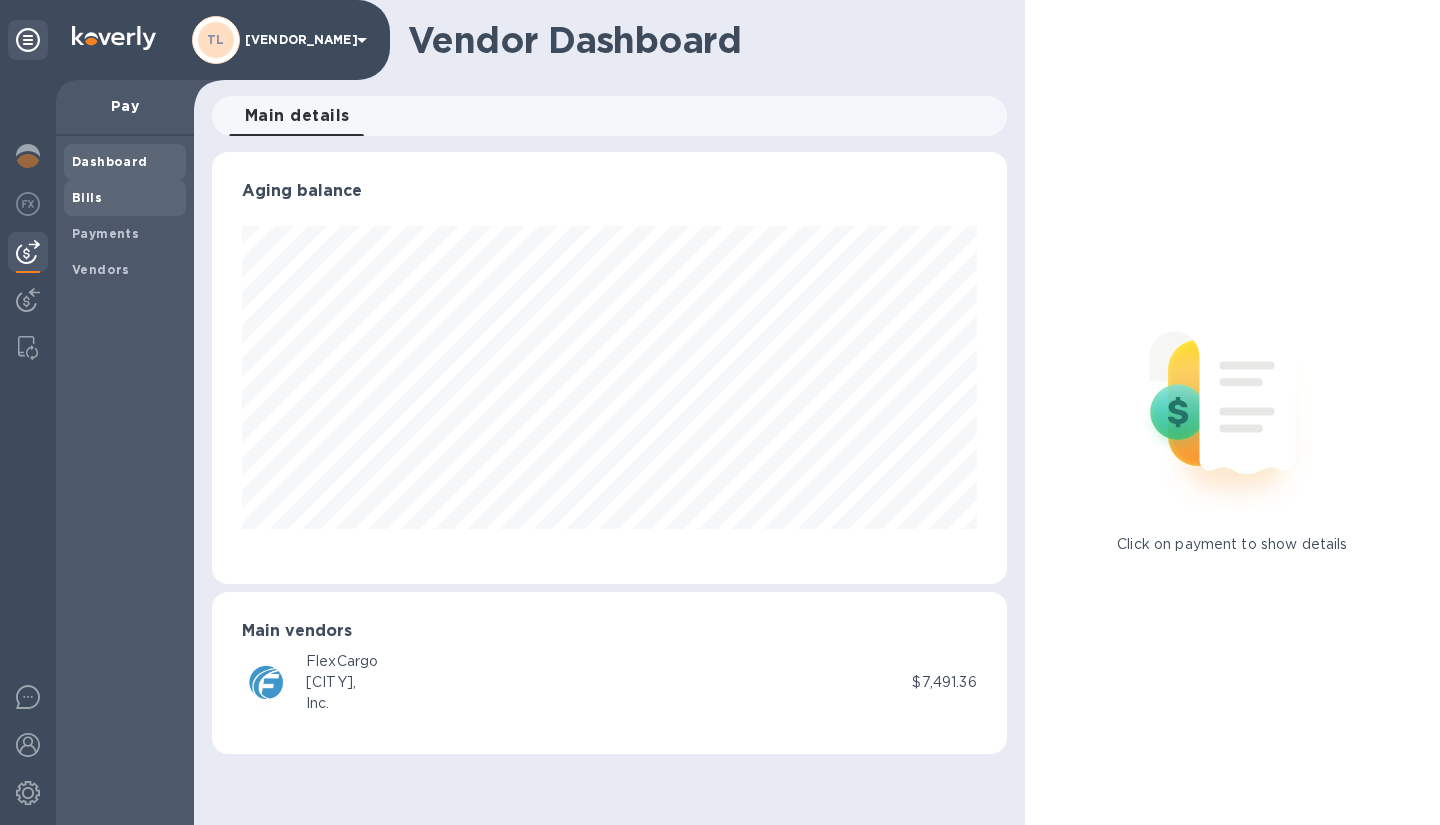 click on "Bills" at bounding box center [87, 198] 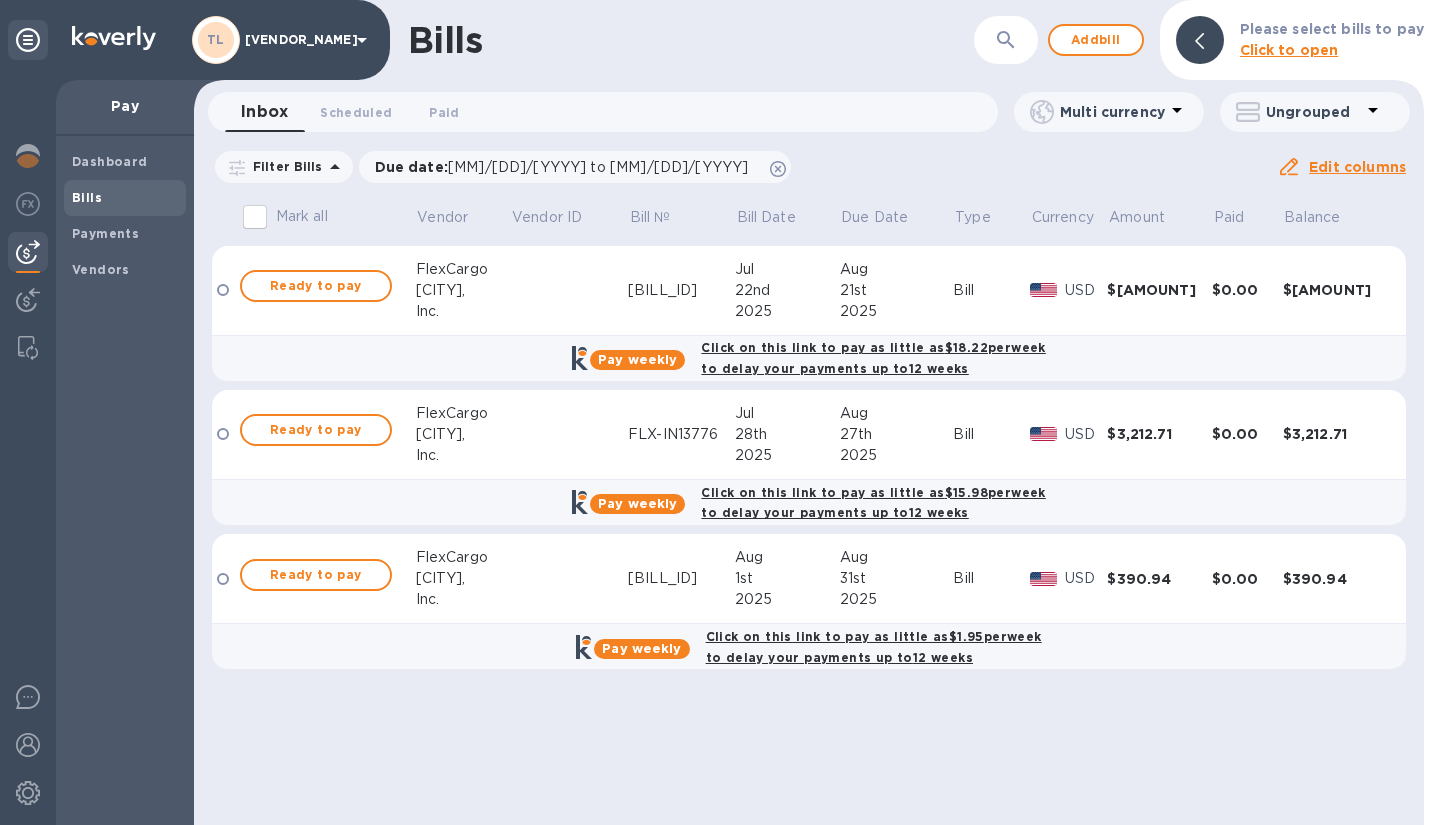 click on "[BILL_ID]" at bounding box center [681, 578] 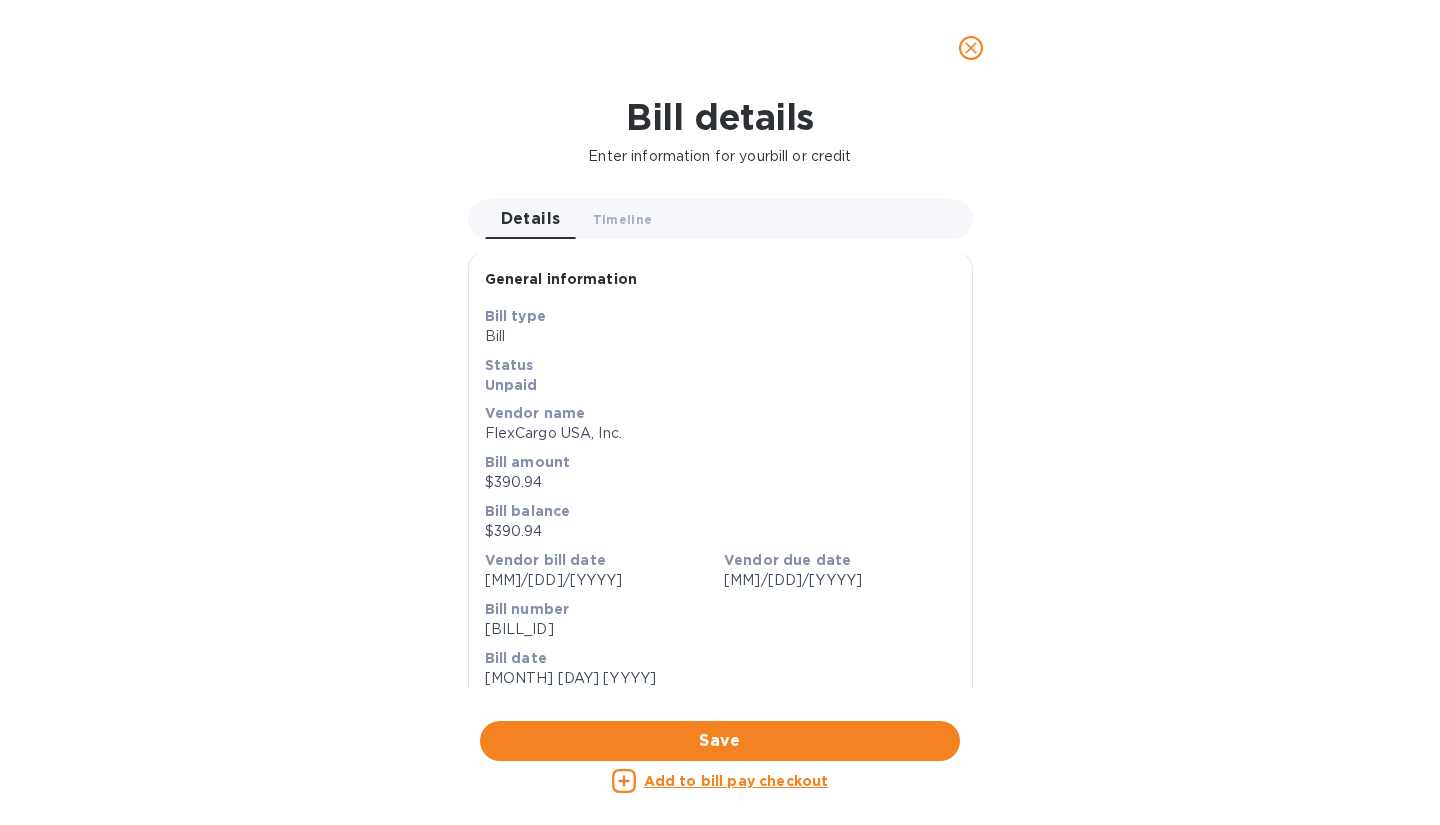 scroll, scrollTop: 0, scrollLeft: 0, axis: both 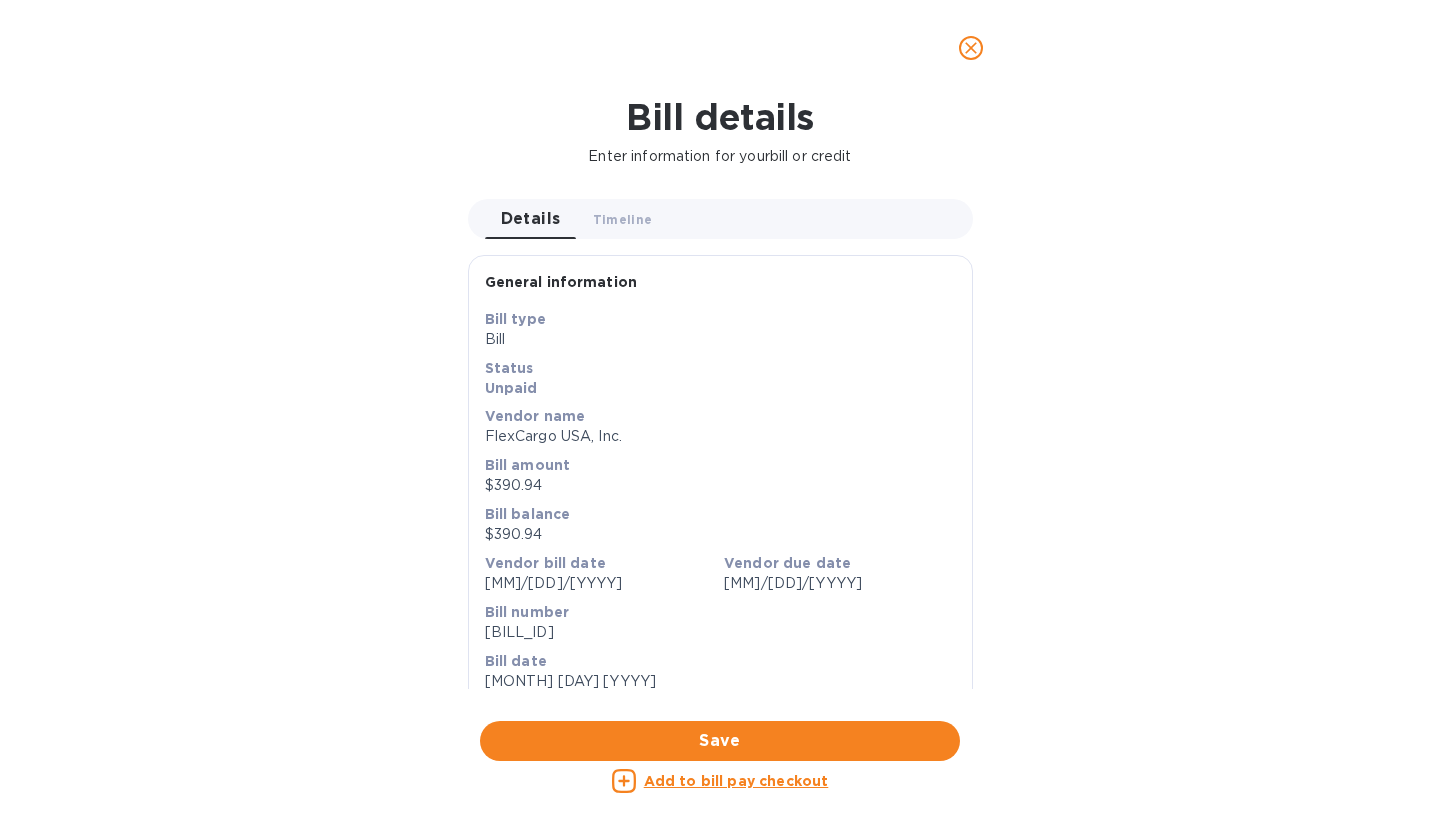 click on "Bill" at bounding box center (720, 339) 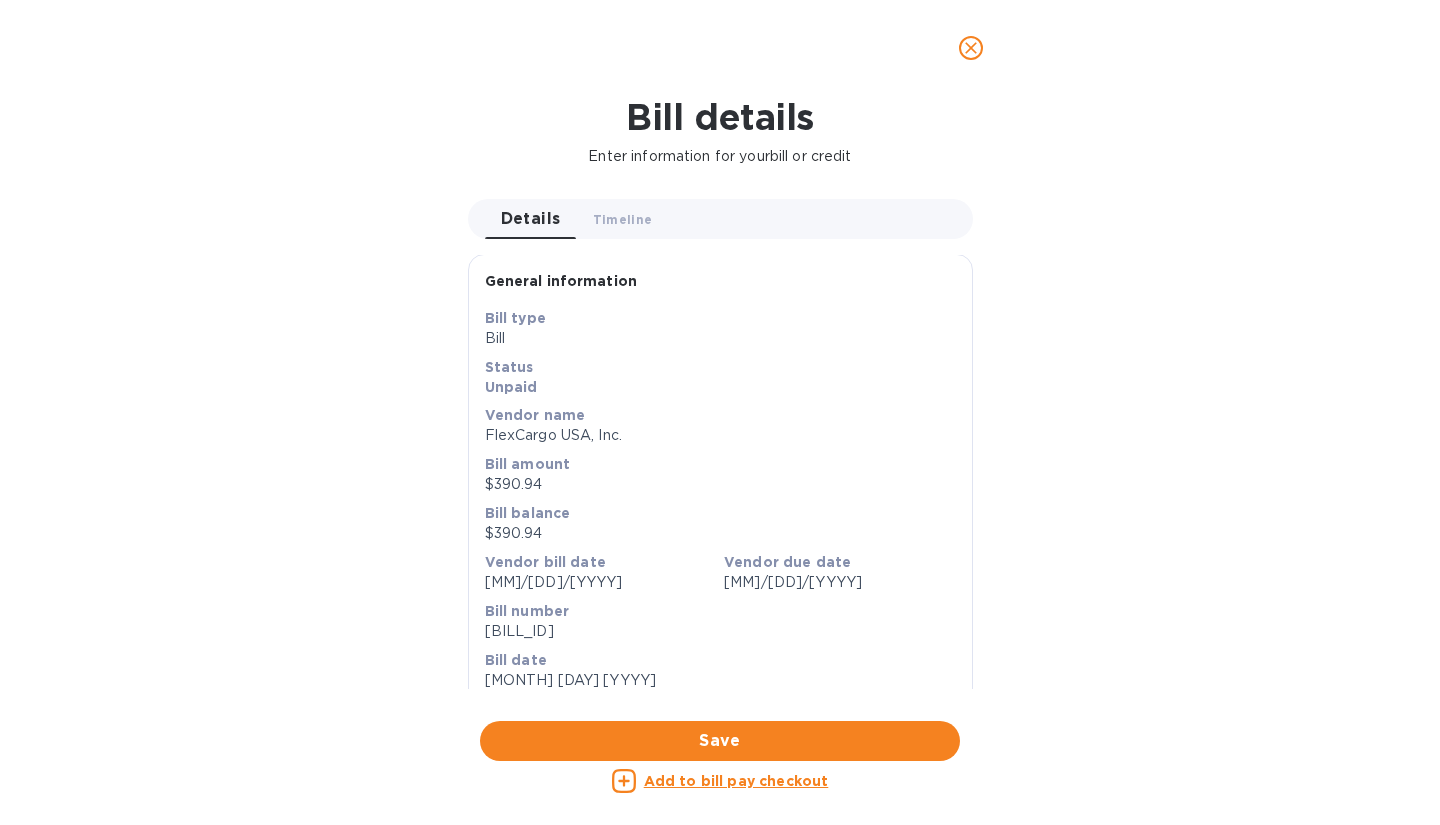 scroll, scrollTop: 0, scrollLeft: 0, axis: both 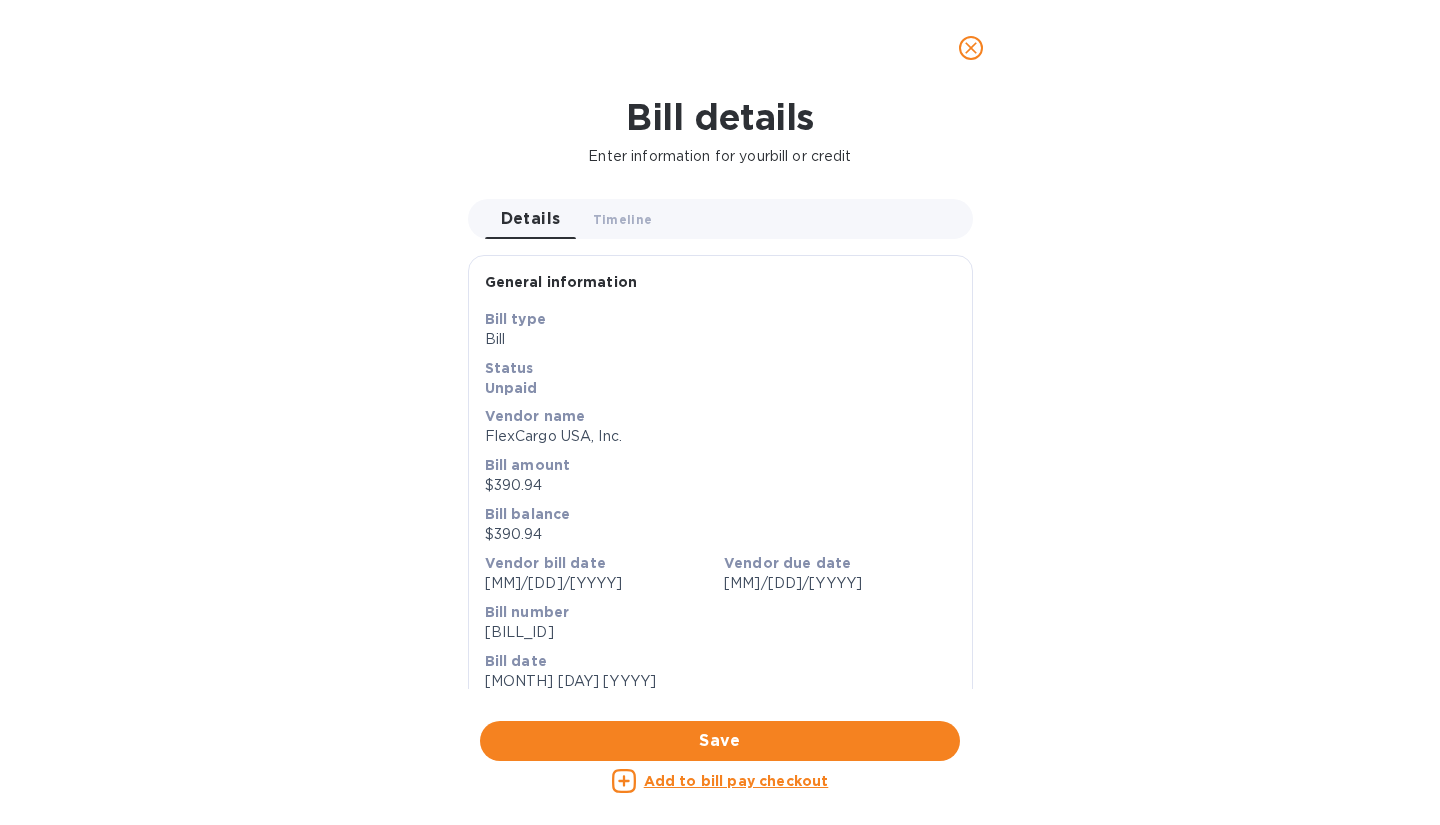 click on "$390.94" at bounding box center [720, 534] 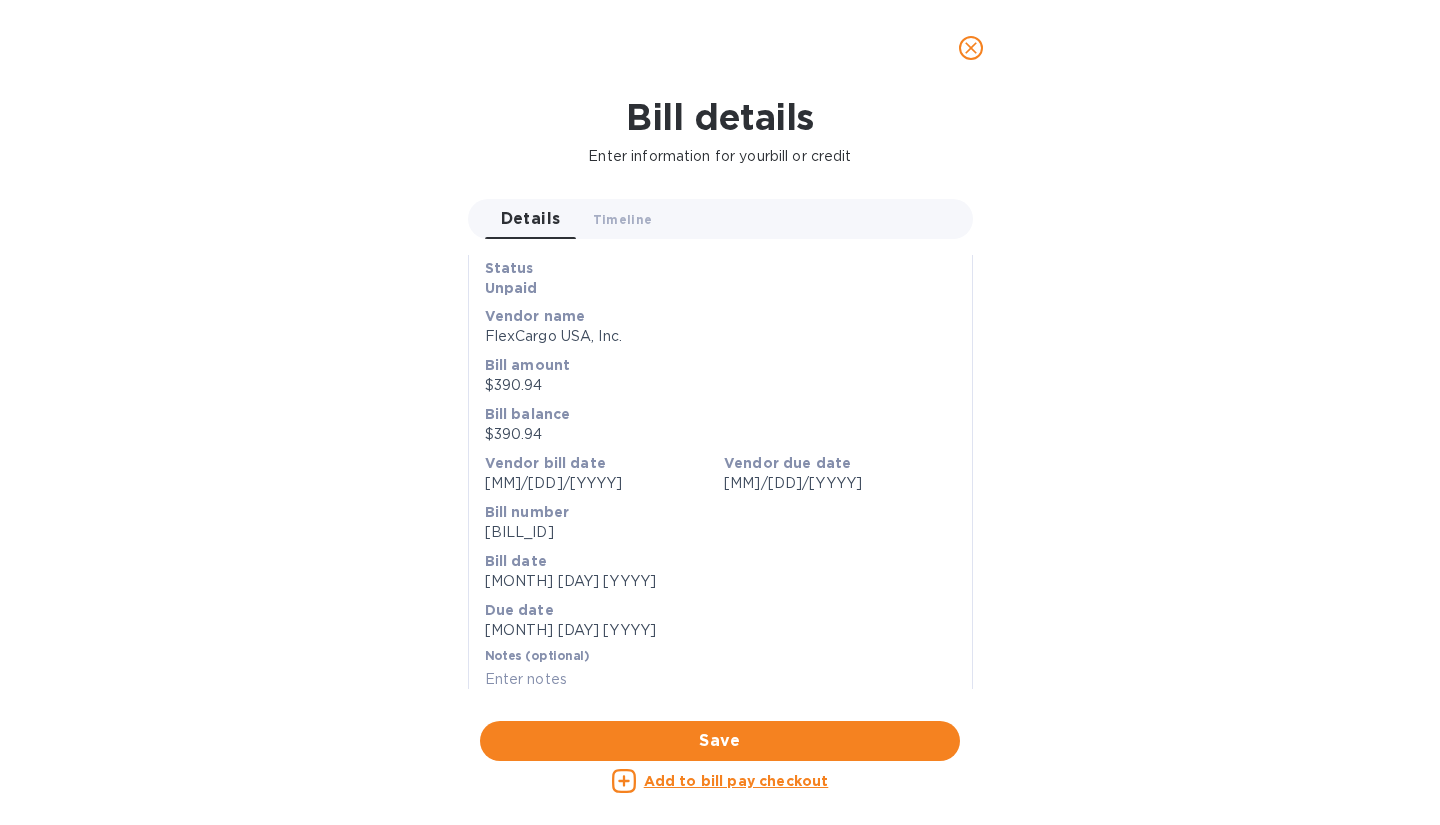 drag, startPoint x: 571, startPoint y: 546, endPoint x: 475, endPoint y: 547, distance: 96.00521 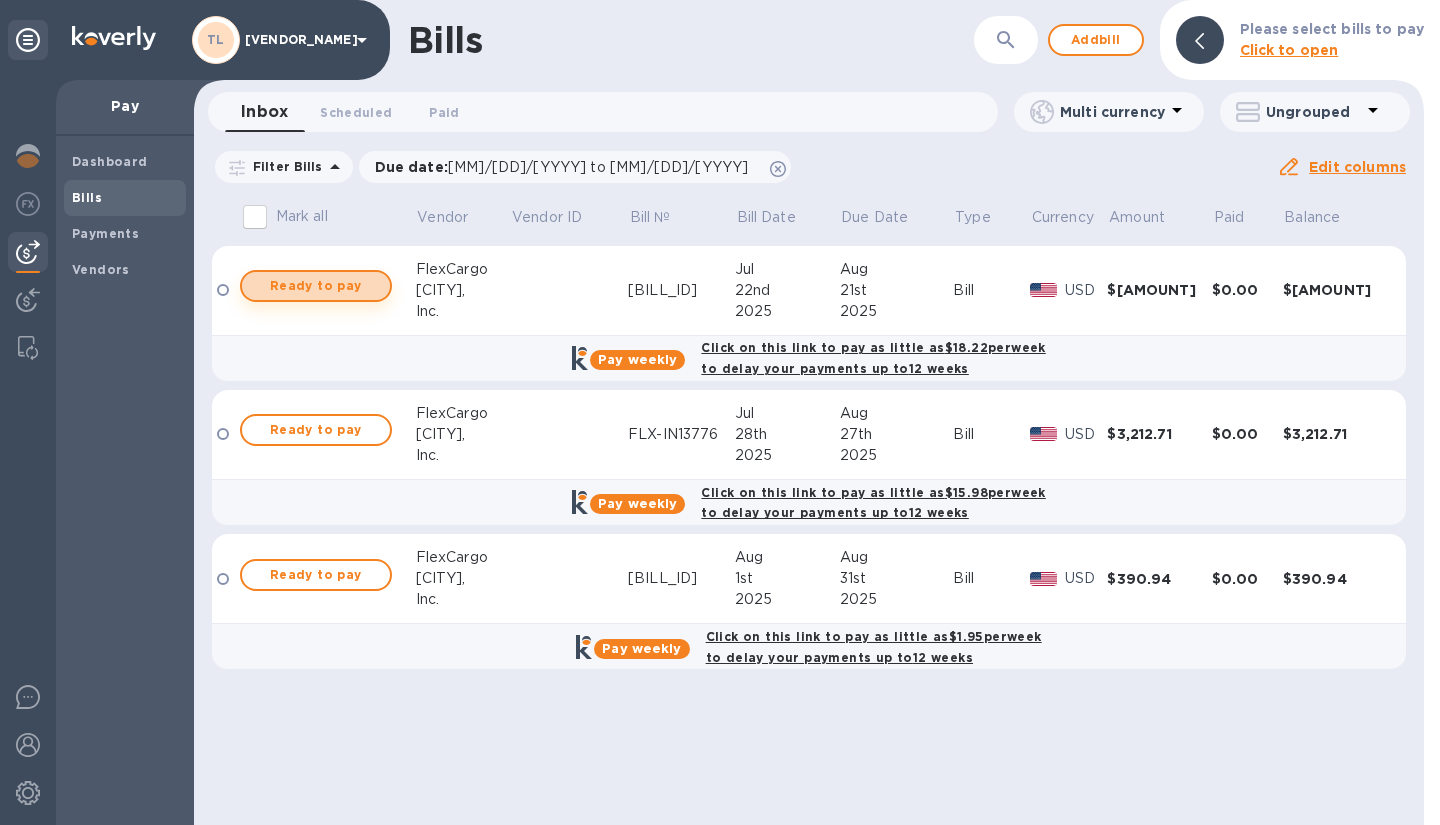 click on "Ready to pay" at bounding box center [316, 286] 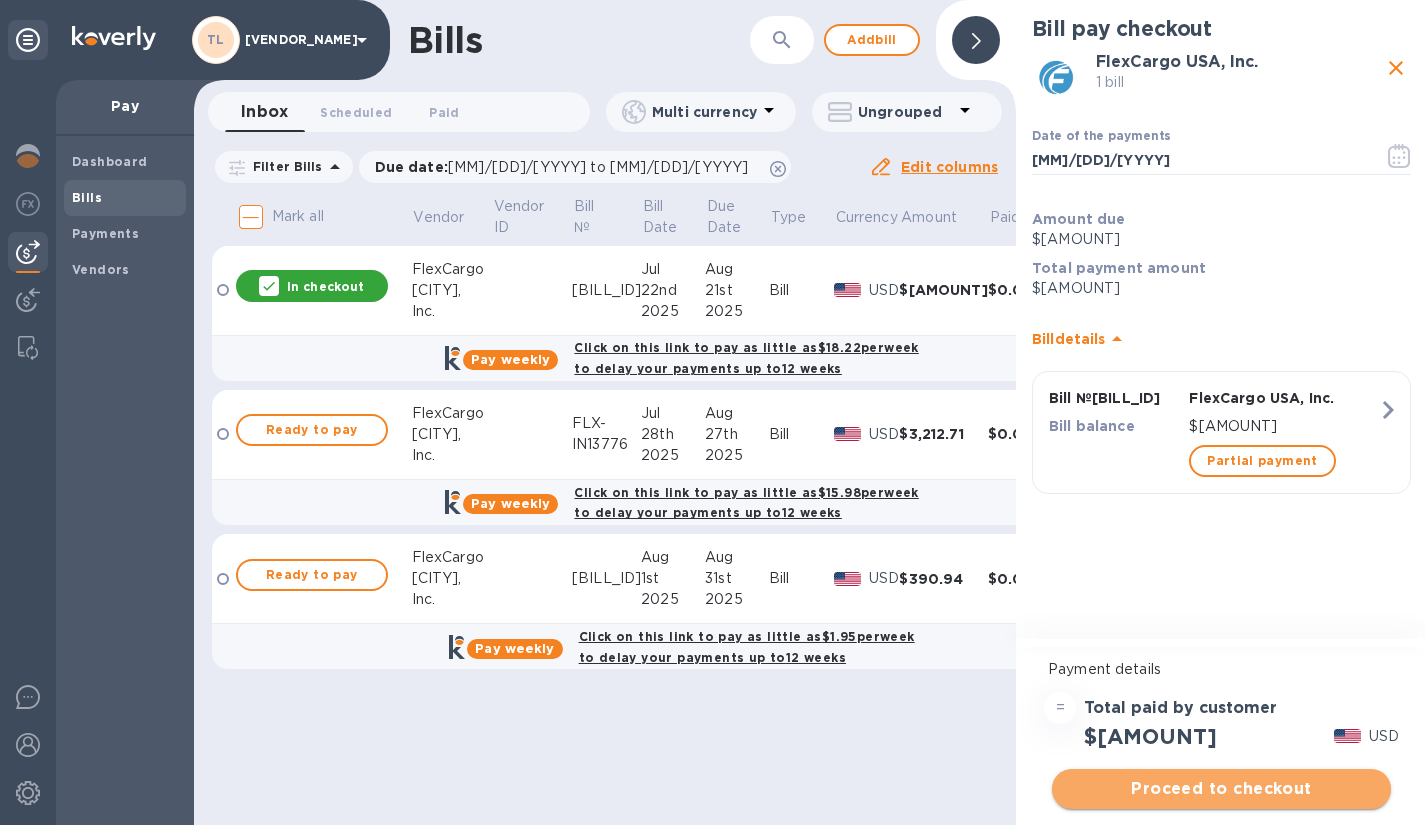 click on "Proceed to checkout" at bounding box center (1221, 789) 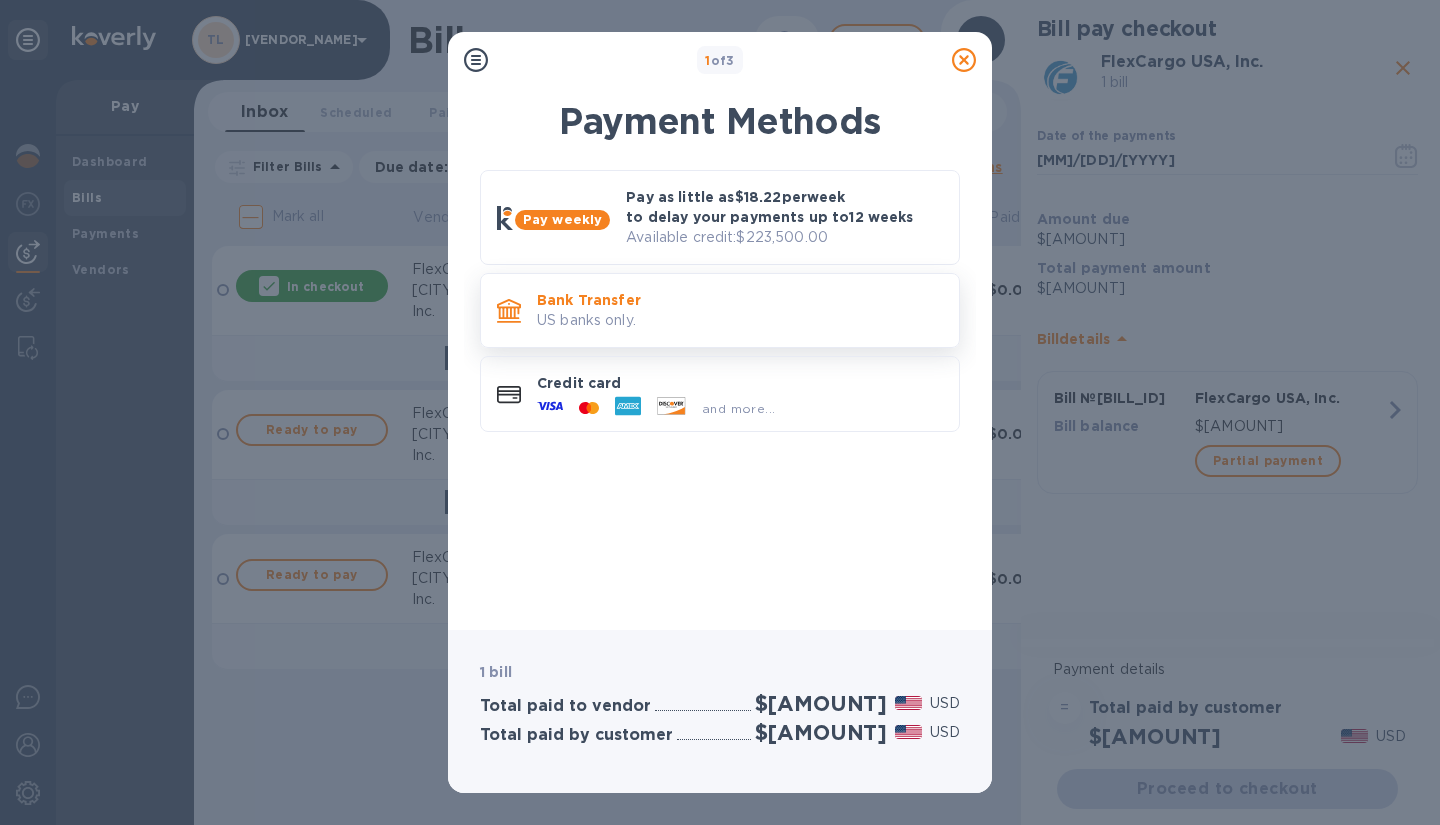 click on "Bank Transfer" at bounding box center (740, 300) 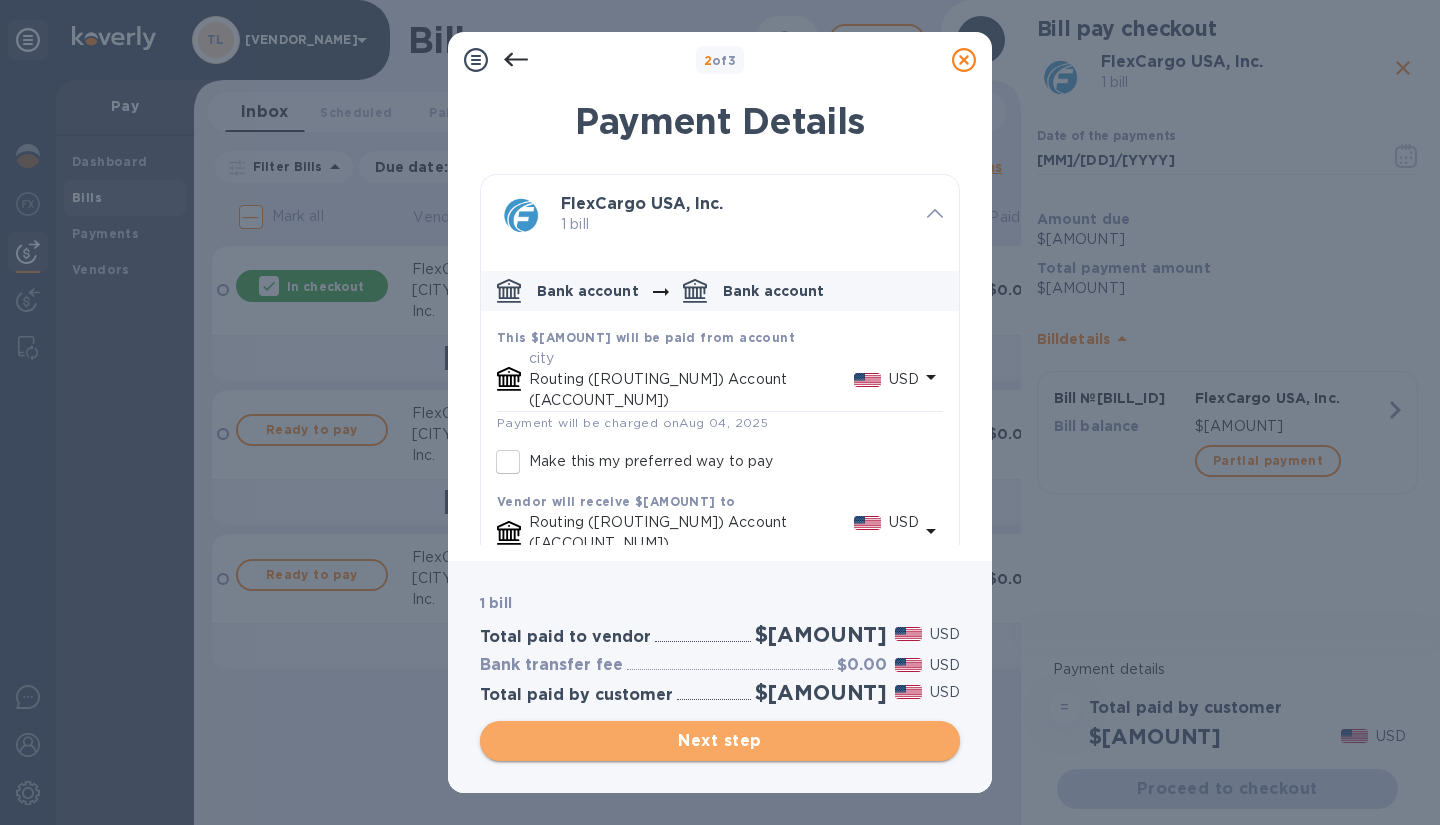 click on "Next step" at bounding box center (720, 741) 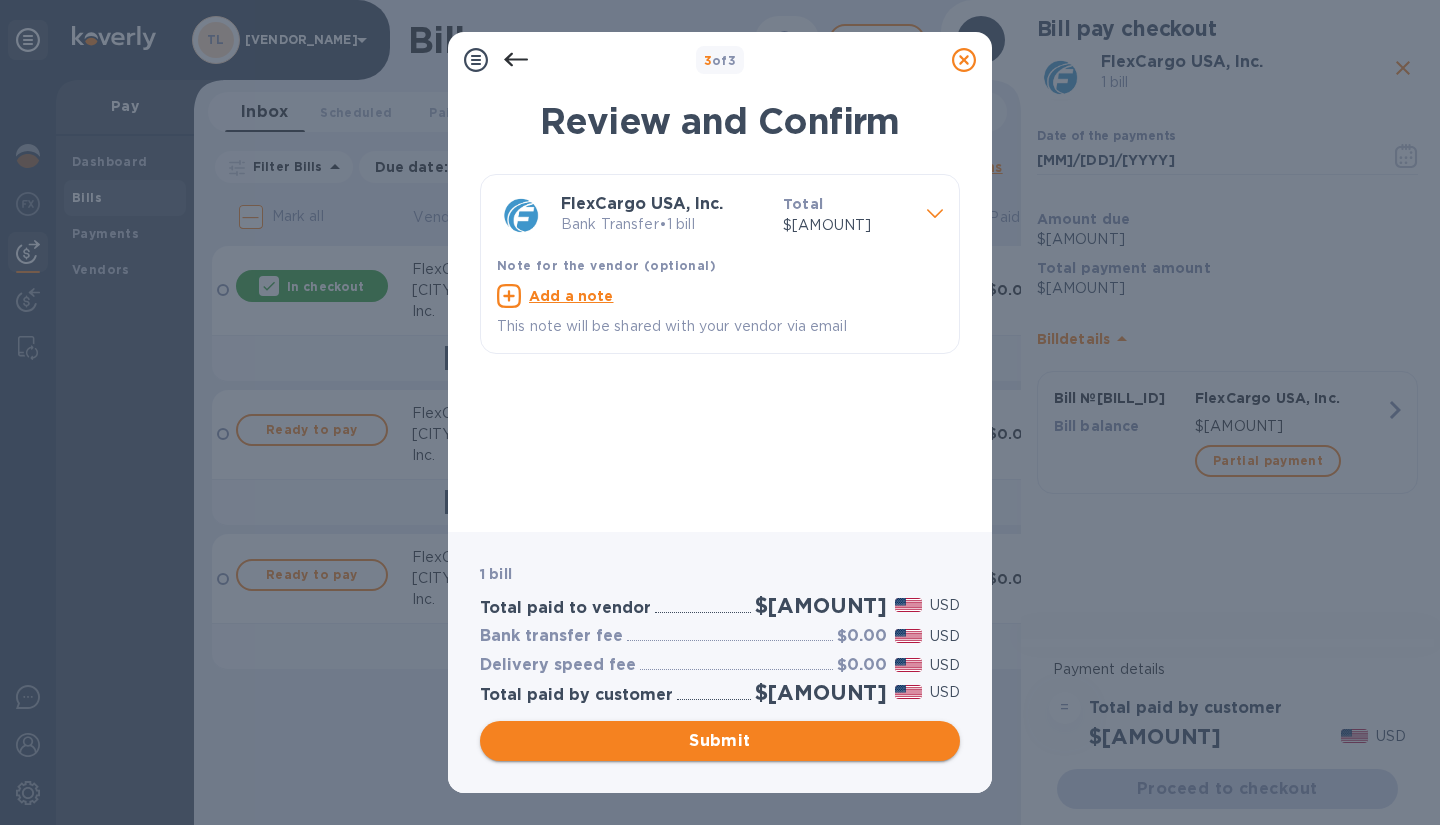 click on "Submit" at bounding box center (720, 741) 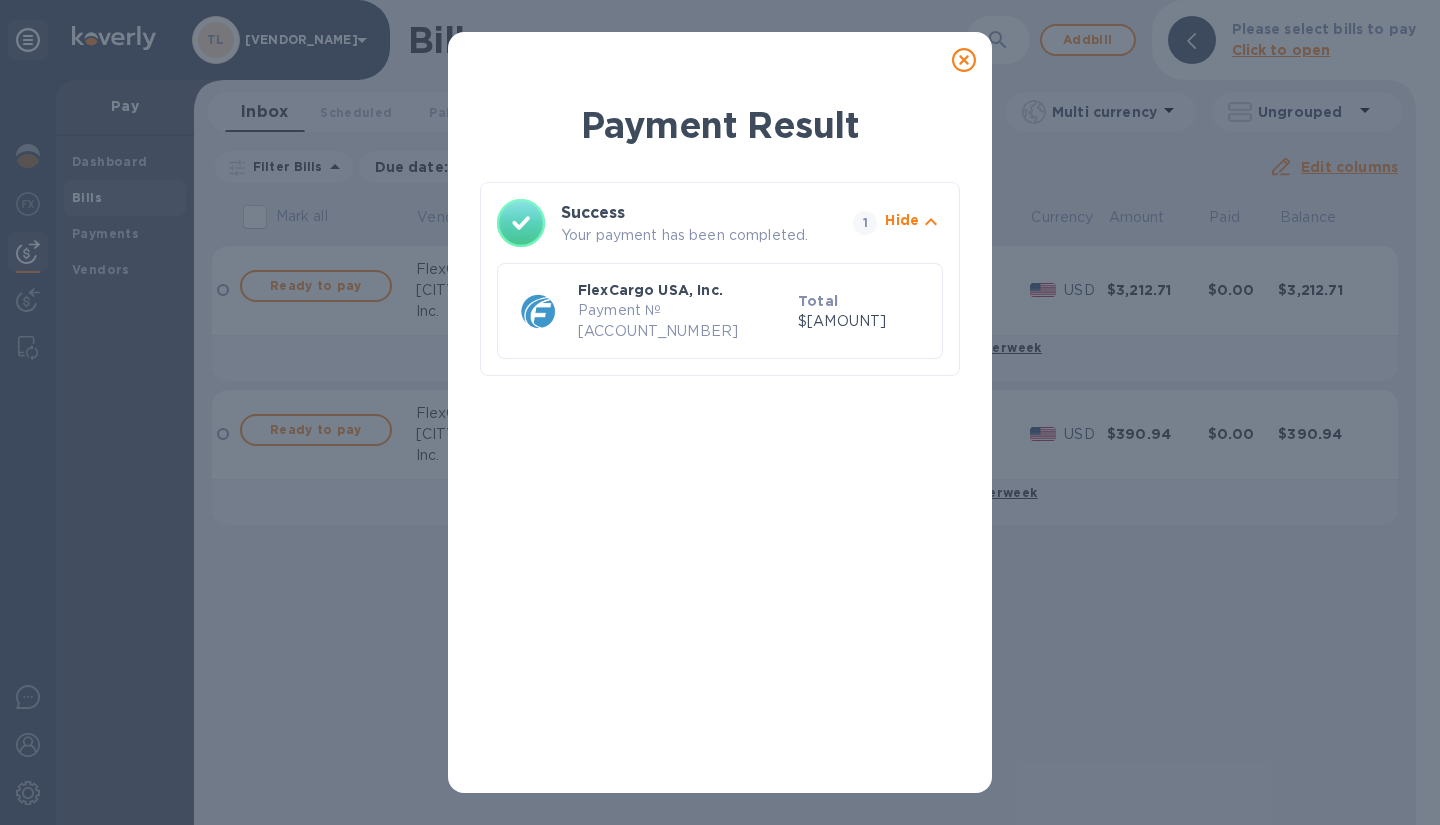 click 